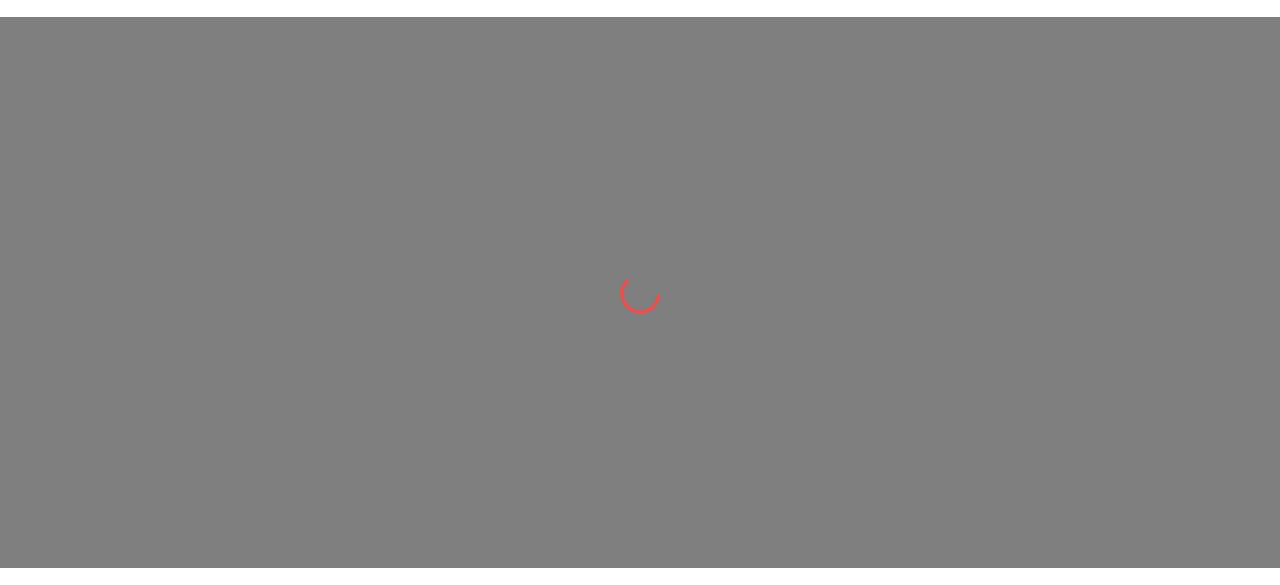 scroll, scrollTop: 0, scrollLeft: 0, axis: both 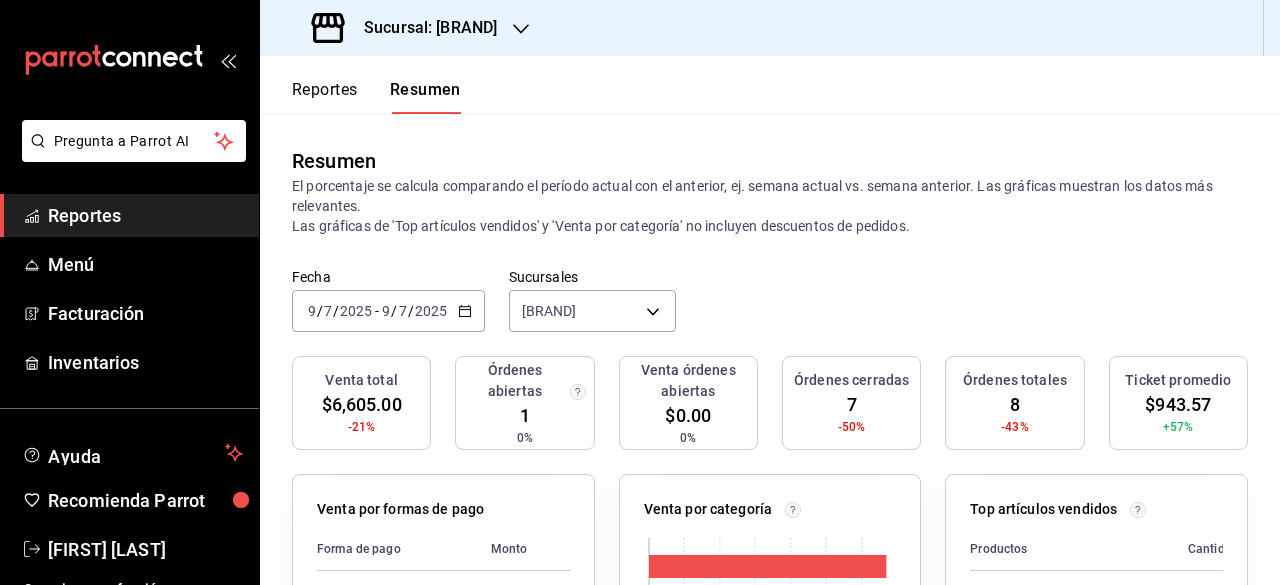 click on "Sucursal: [BRAND]" at bounding box center (422, 28) 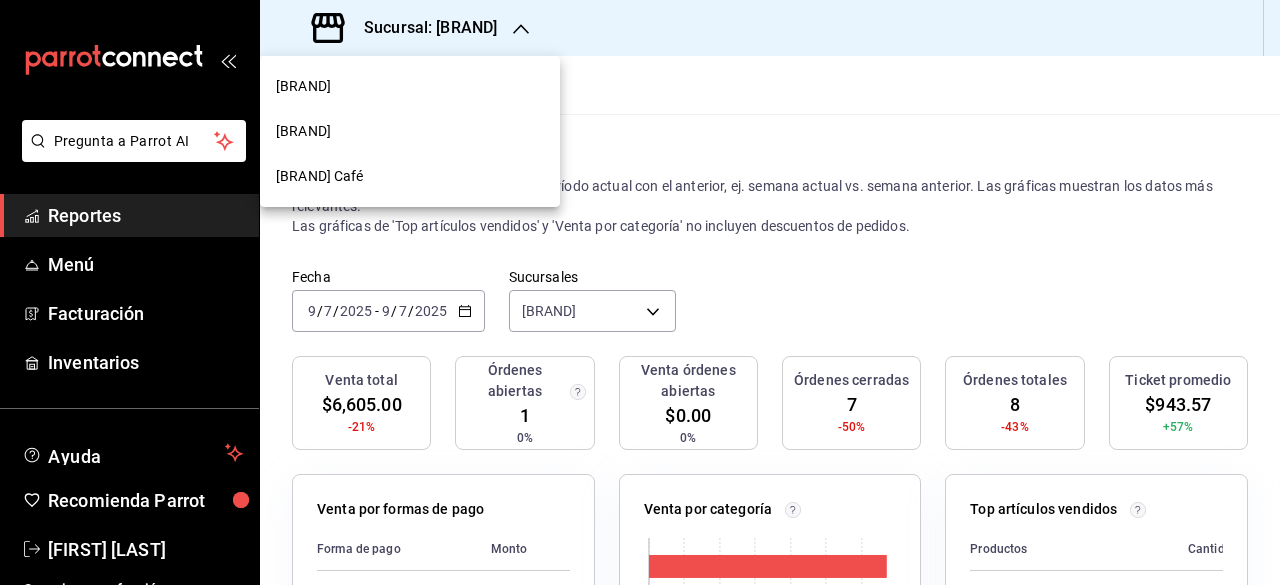 click on "[BRAND] Café" at bounding box center (320, 176) 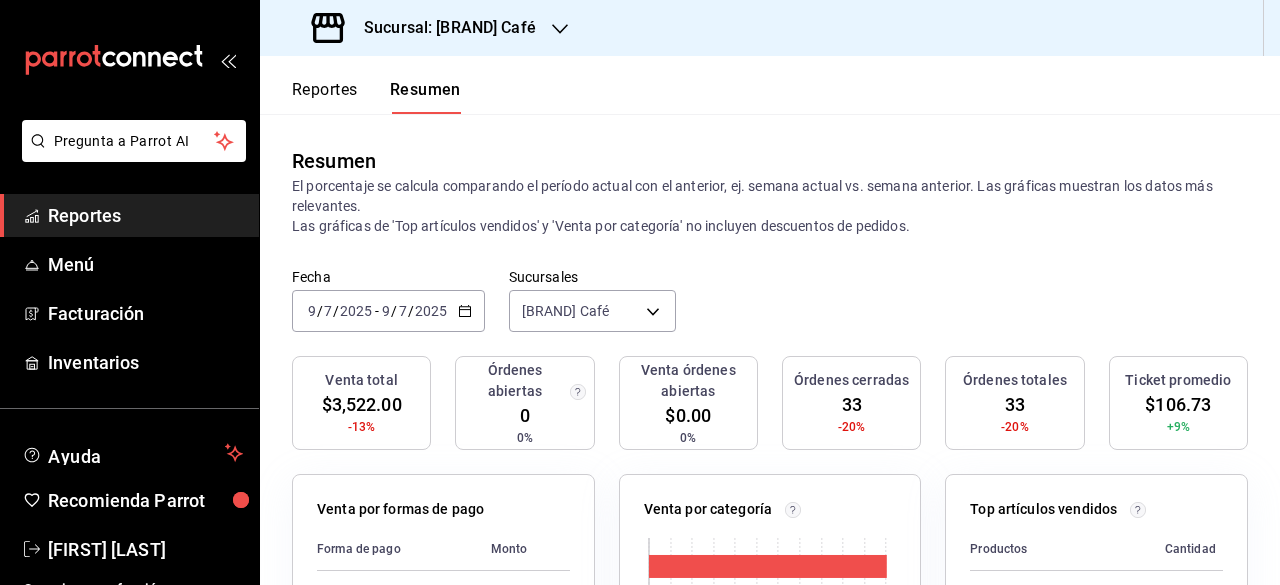 click on "Reportes" at bounding box center [325, 97] 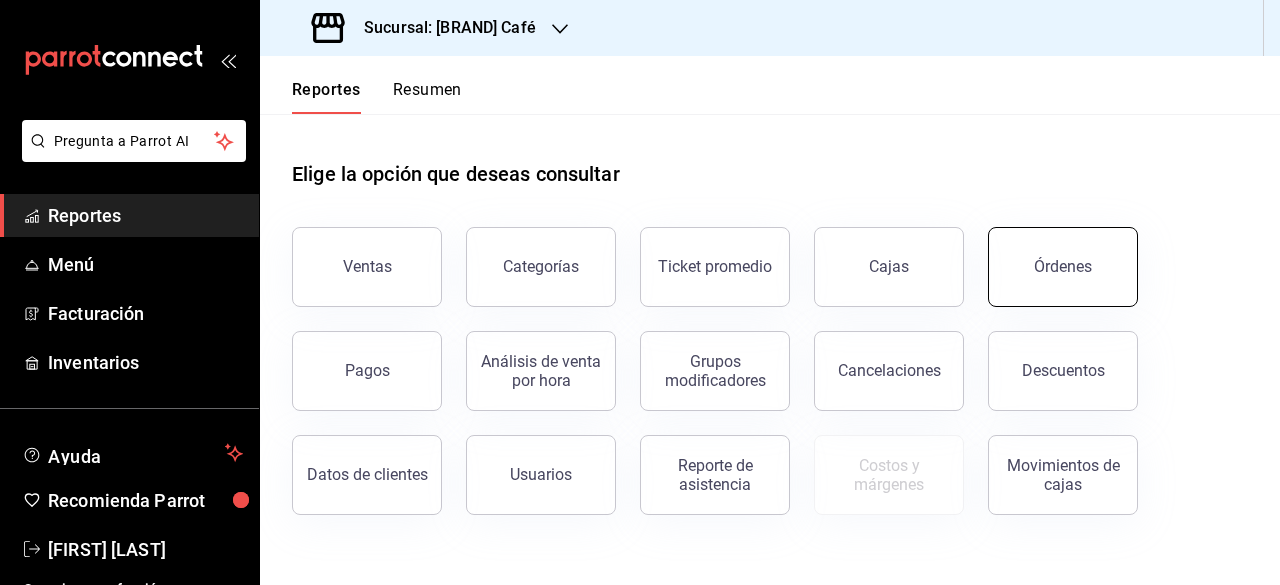 click on "Órdenes" at bounding box center (1063, 267) 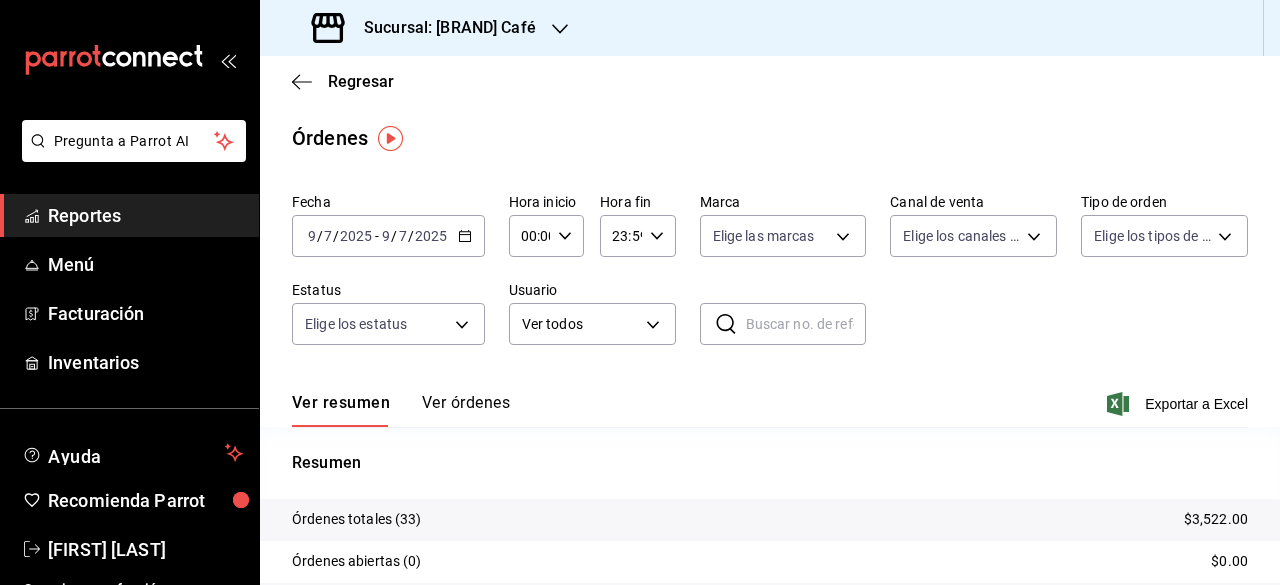 click on "2025-07-09 9 / 7 / 2025 - 2025-07-09 9 / 7 / 2025" at bounding box center (388, 236) 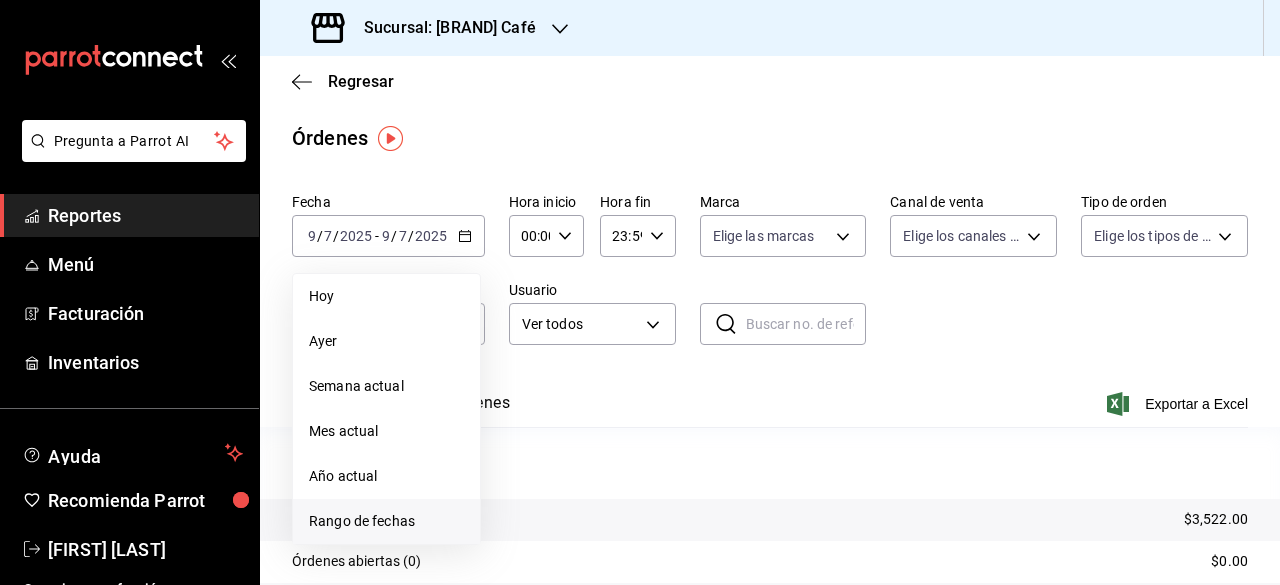 click on "Rango de fechas" at bounding box center (386, 521) 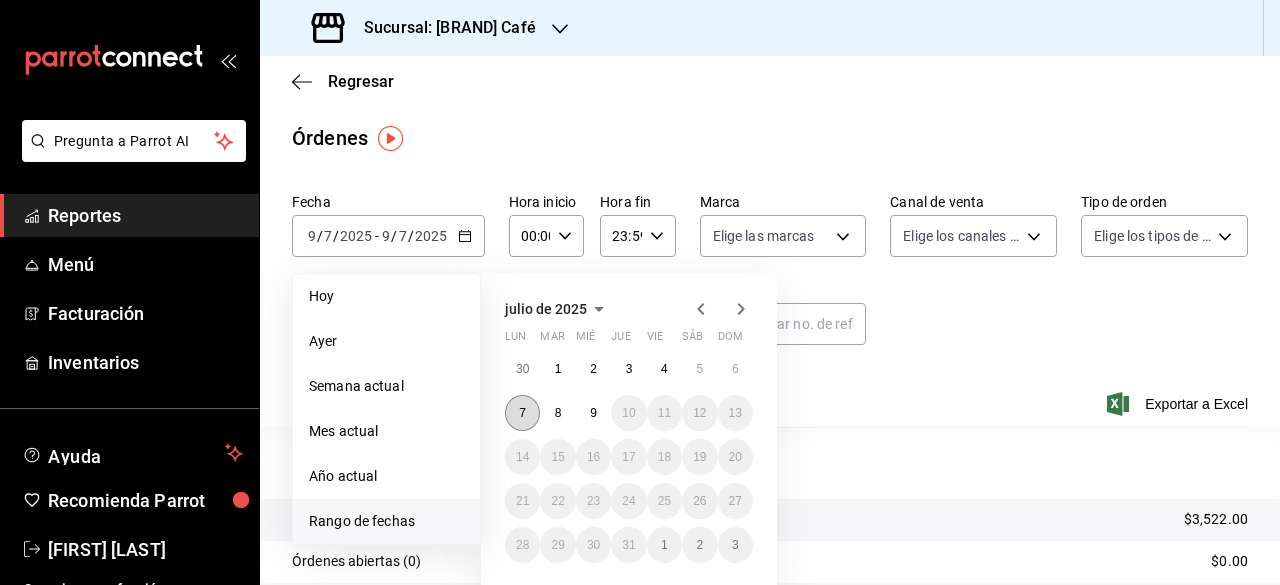 click on "7" at bounding box center (522, 413) 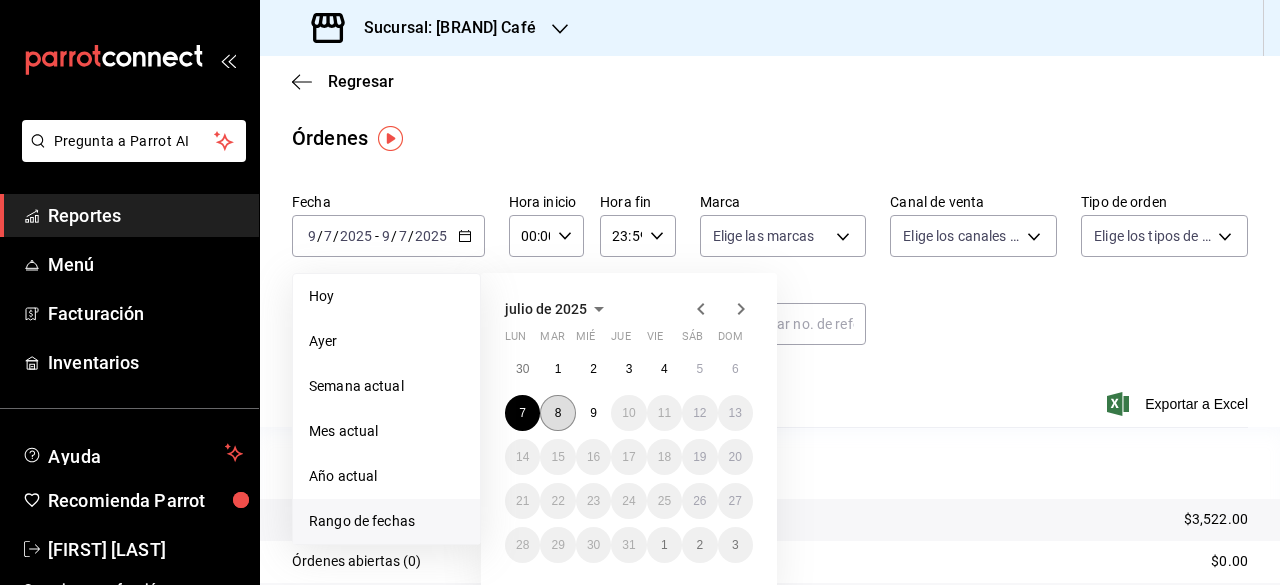 click on "8" at bounding box center (557, 413) 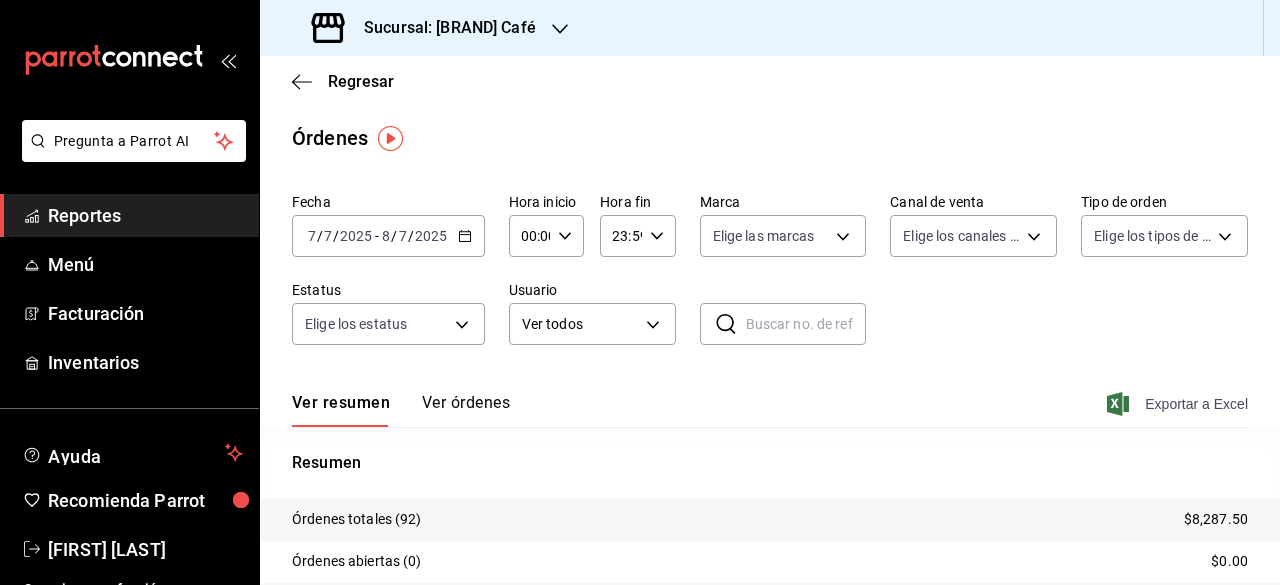 click on "Exportar a Excel" at bounding box center (1179, 404) 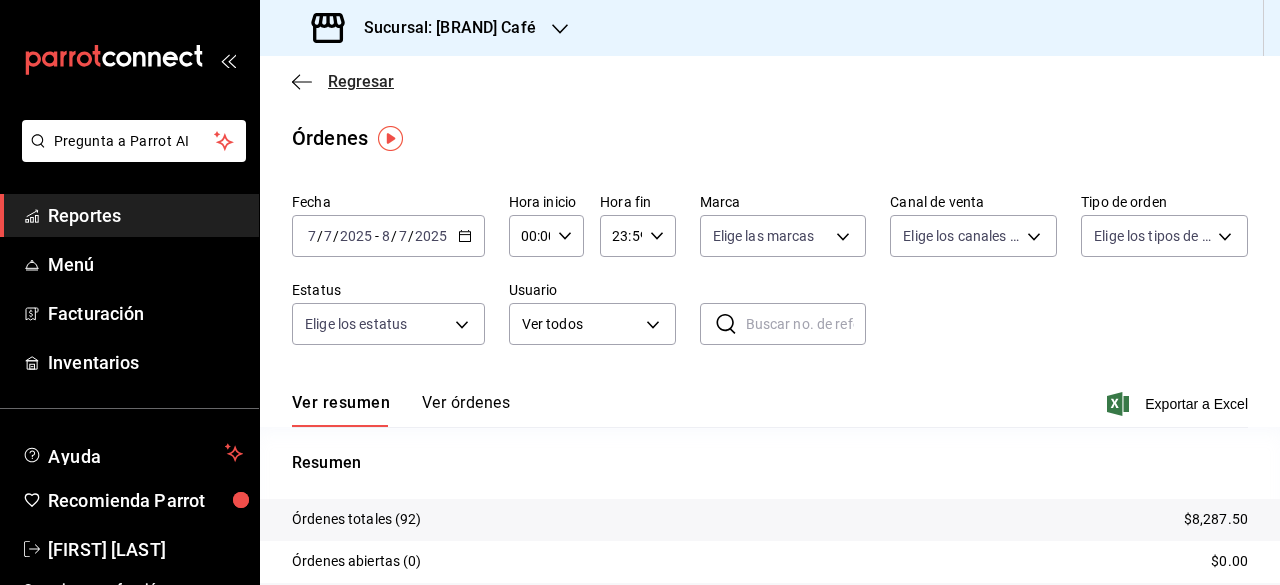 click on "Regresar" at bounding box center [361, 81] 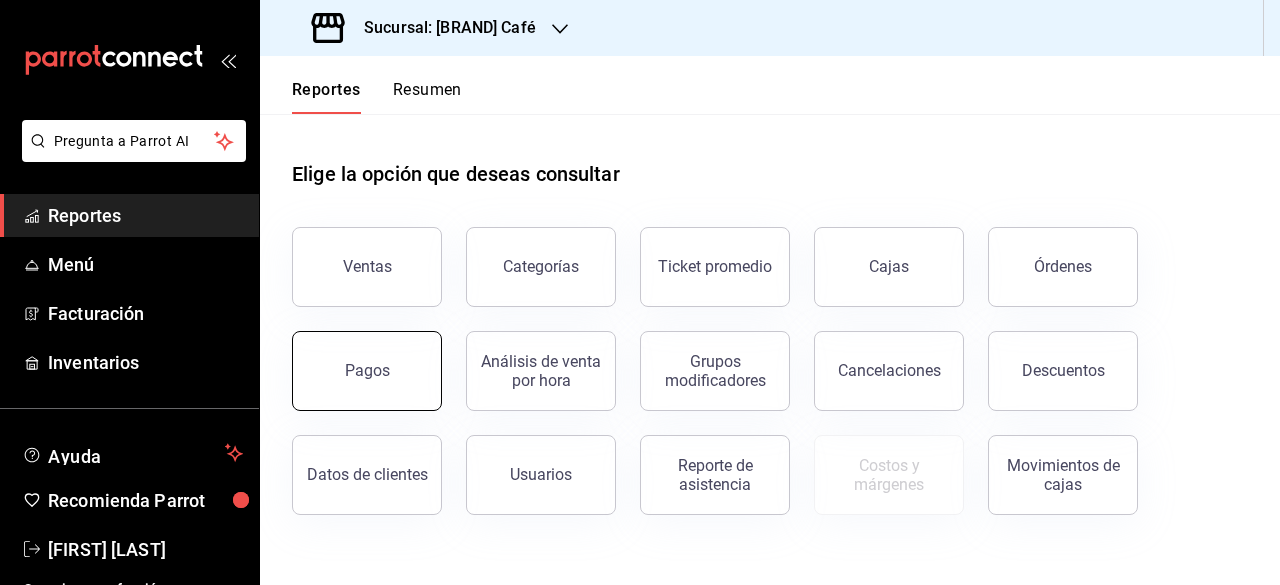 click on "Pagos" at bounding box center (367, 370) 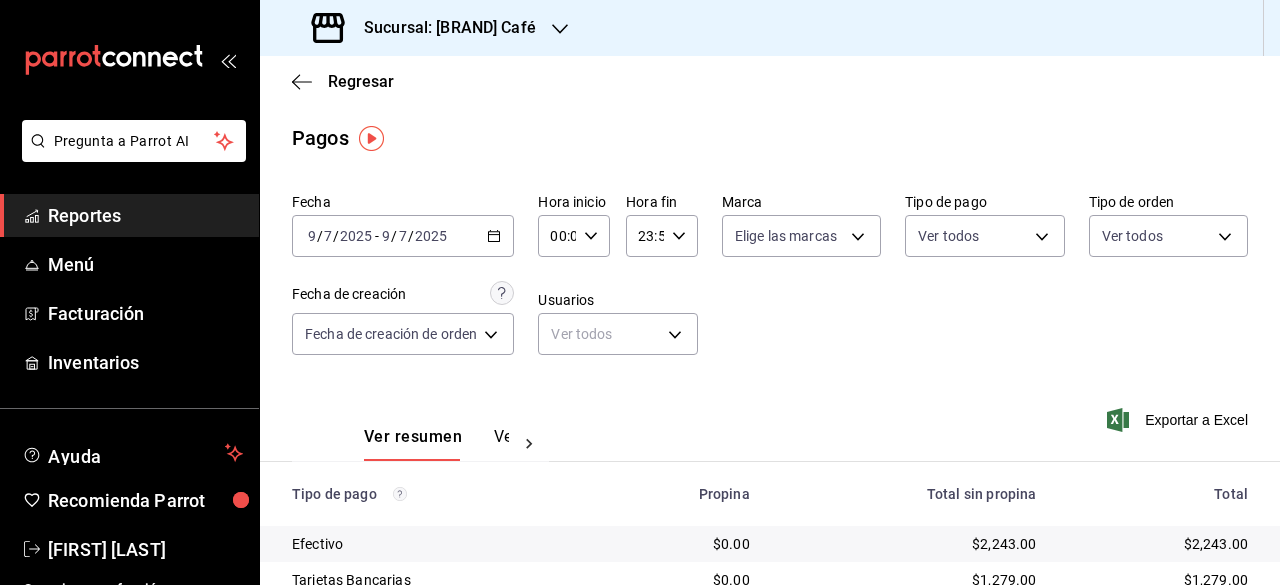 click on "2025" at bounding box center [356, 236] 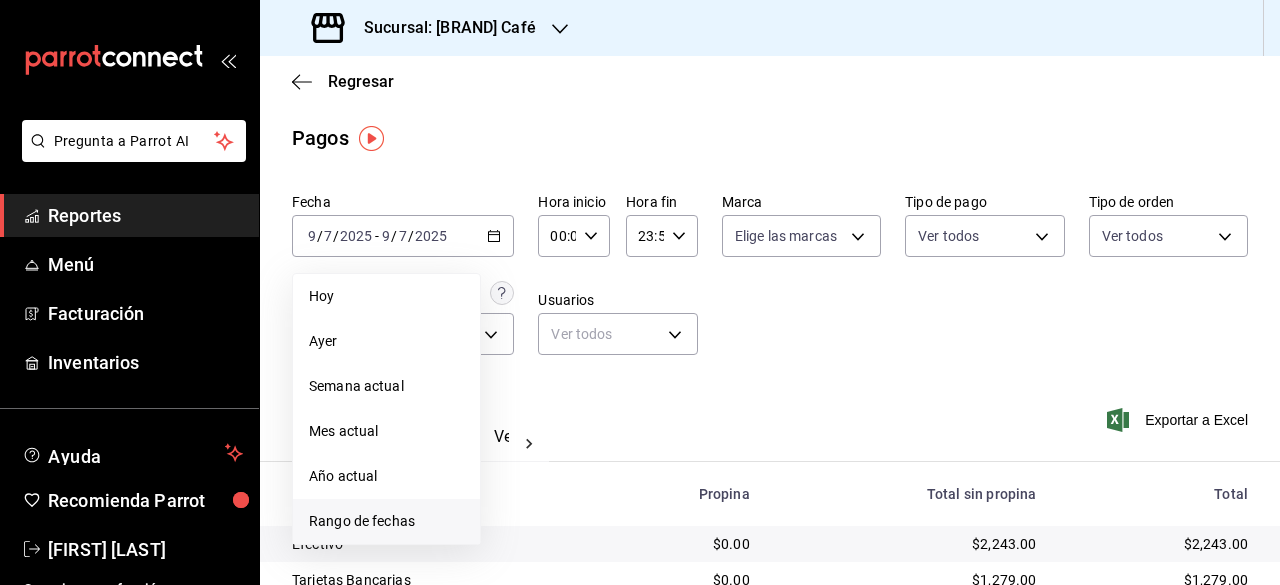 click on "Rango de fechas" at bounding box center (386, 521) 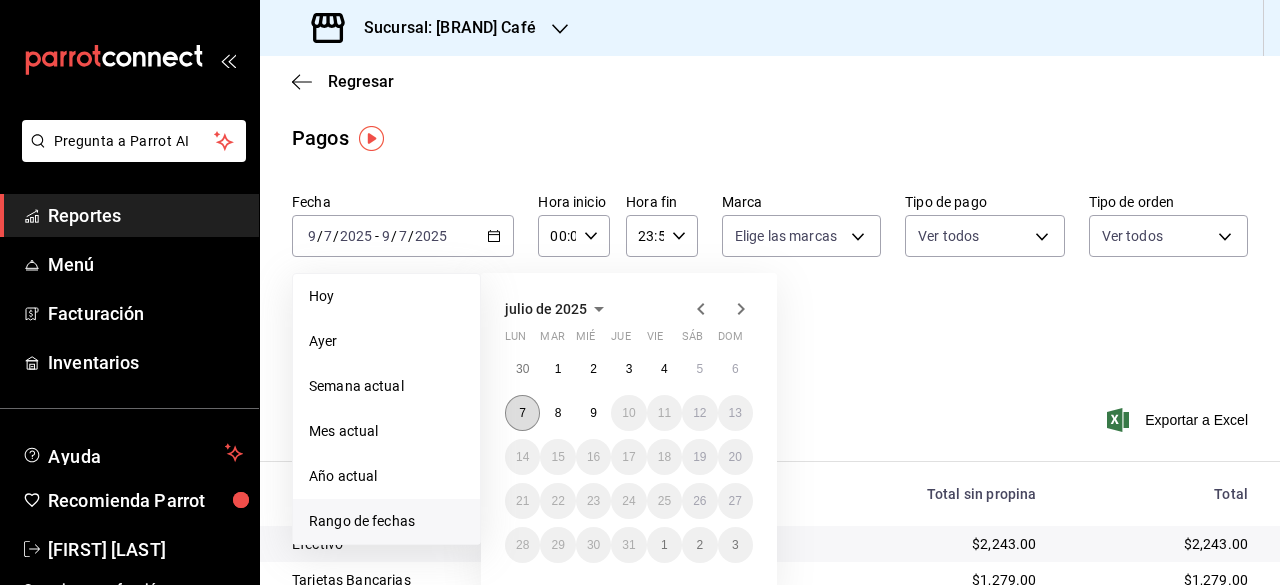click on "7" at bounding box center (522, 413) 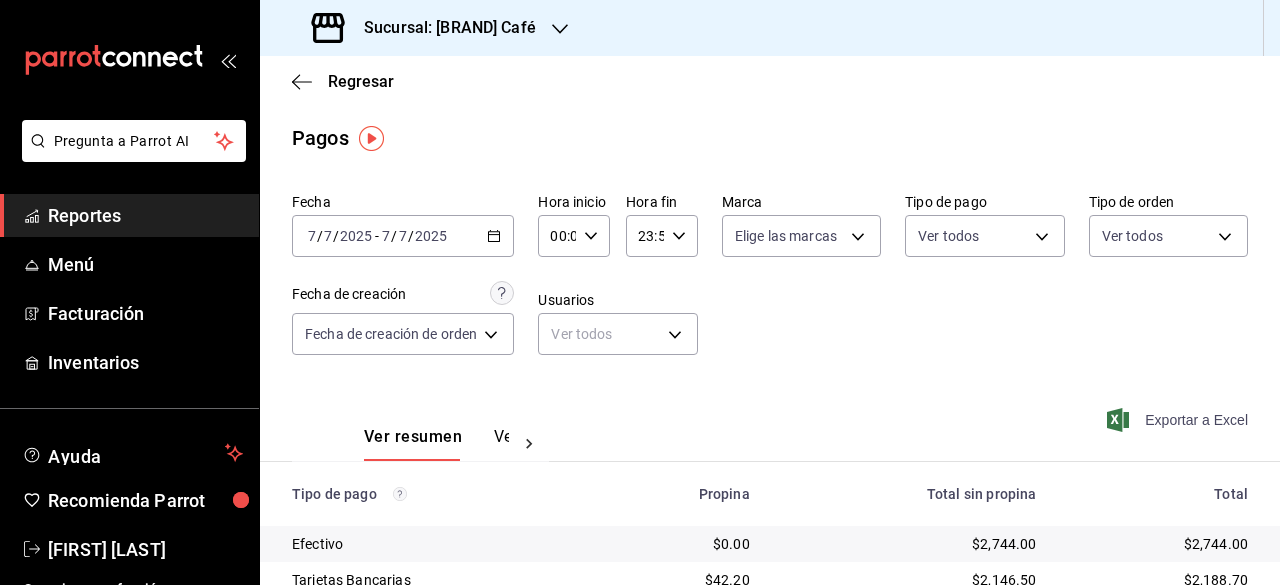 click on "Exportar a Excel" at bounding box center (1179, 420) 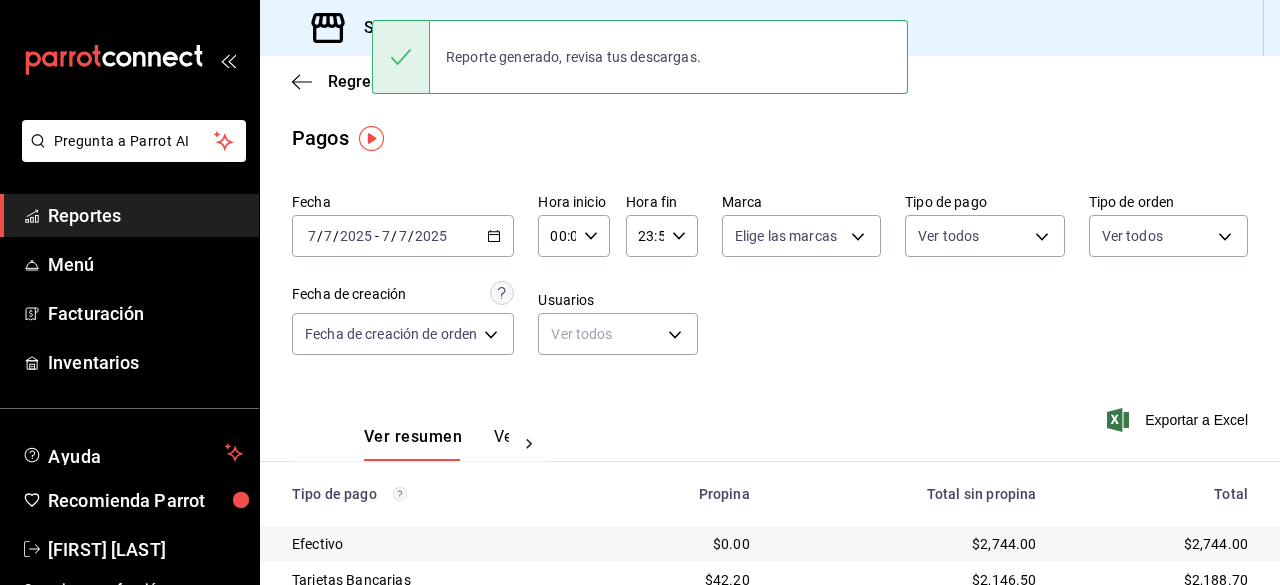 click on "[DATE] [DATE]" at bounding box center [414, 236] 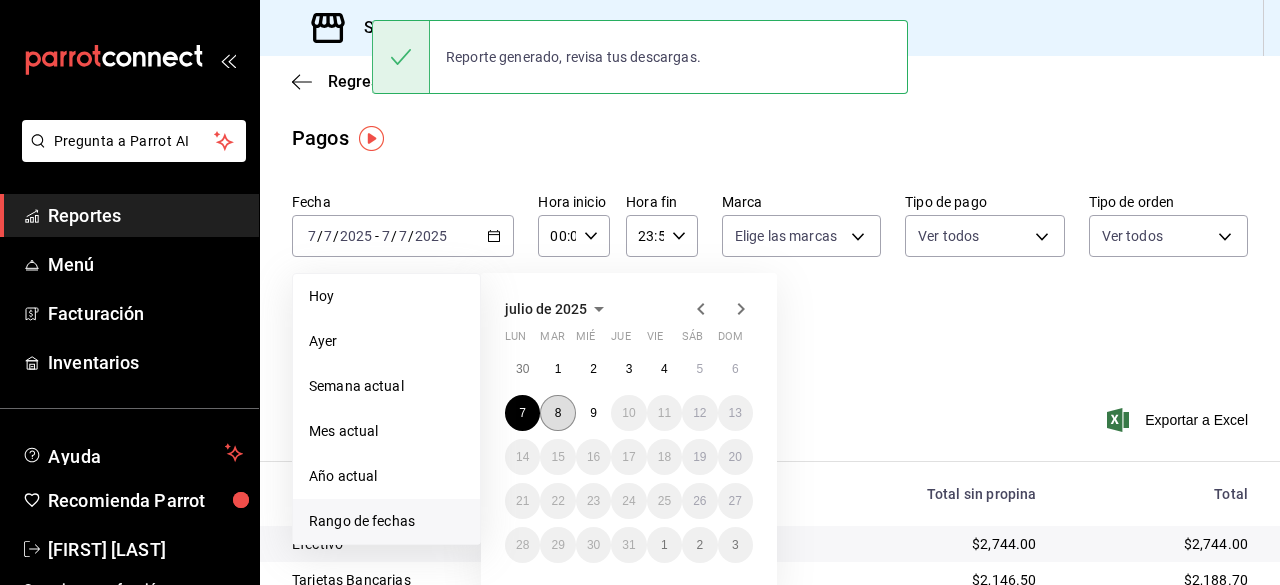 click on "8" at bounding box center (557, 413) 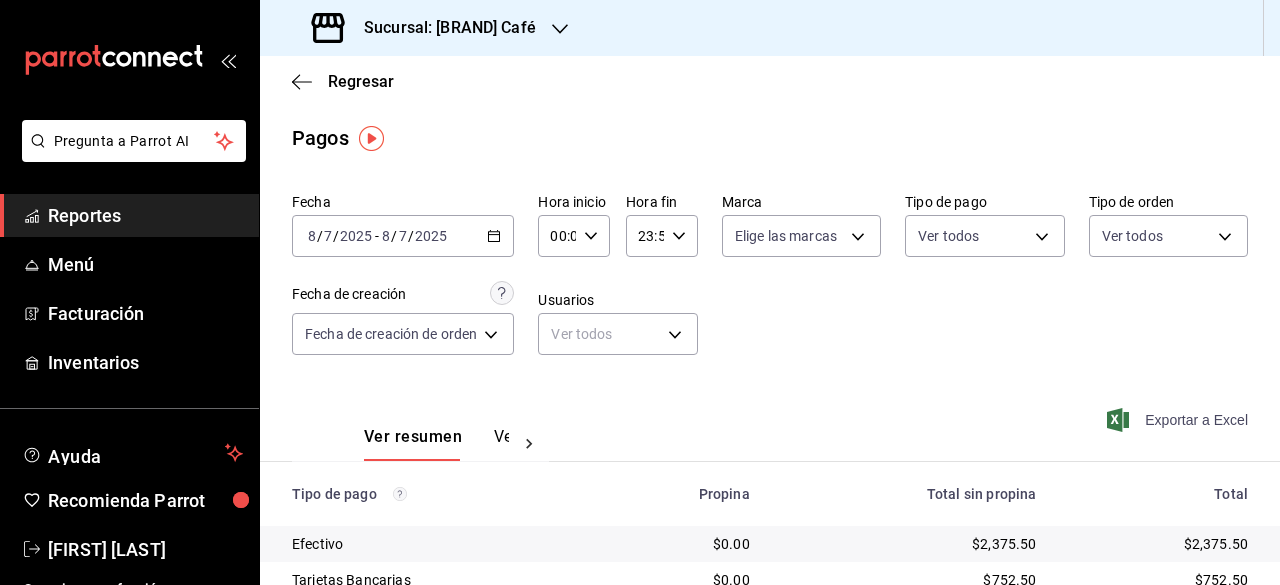click on "Exportar a Excel" at bounding box center (1179, 420) 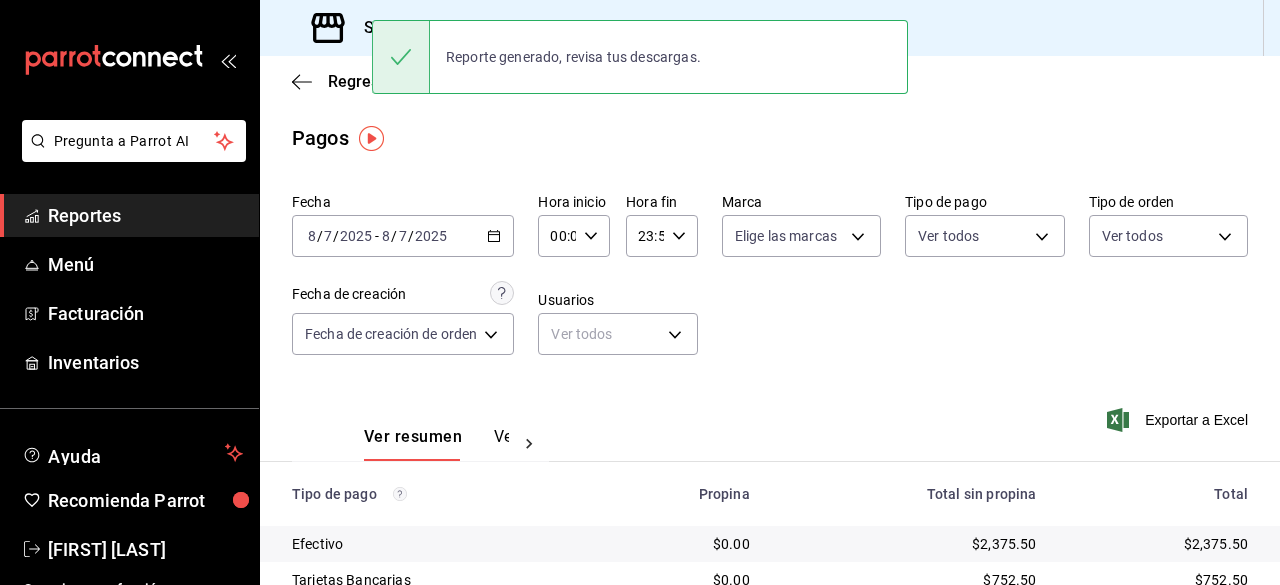 type 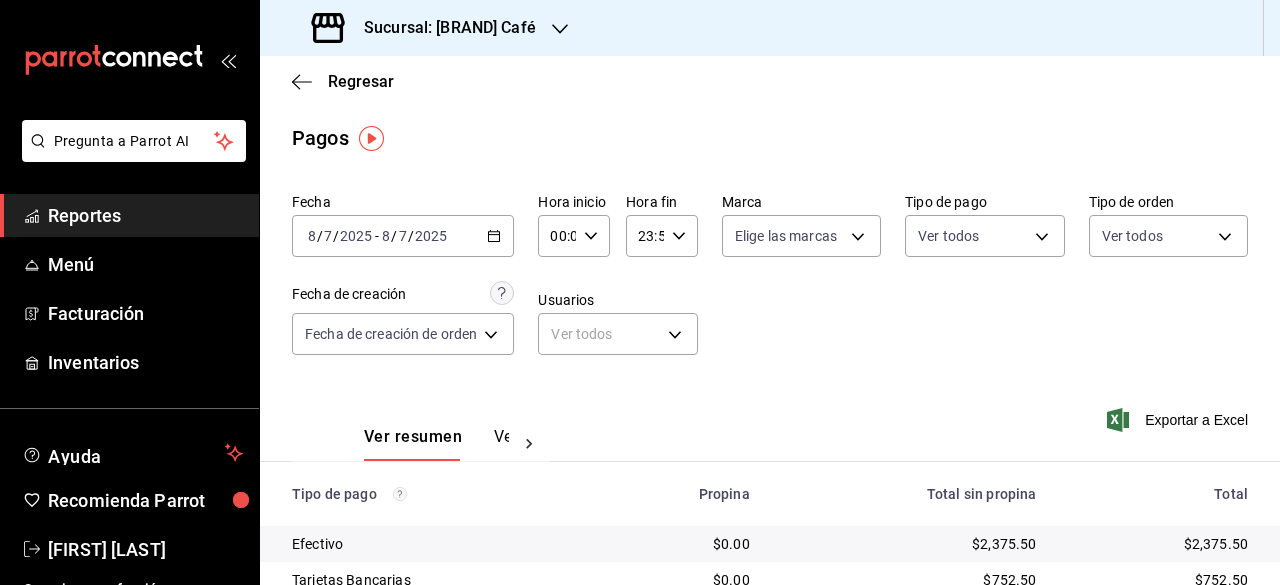 click on "Sucursal: [BRAND] Café" at bounding box center (426, 28) 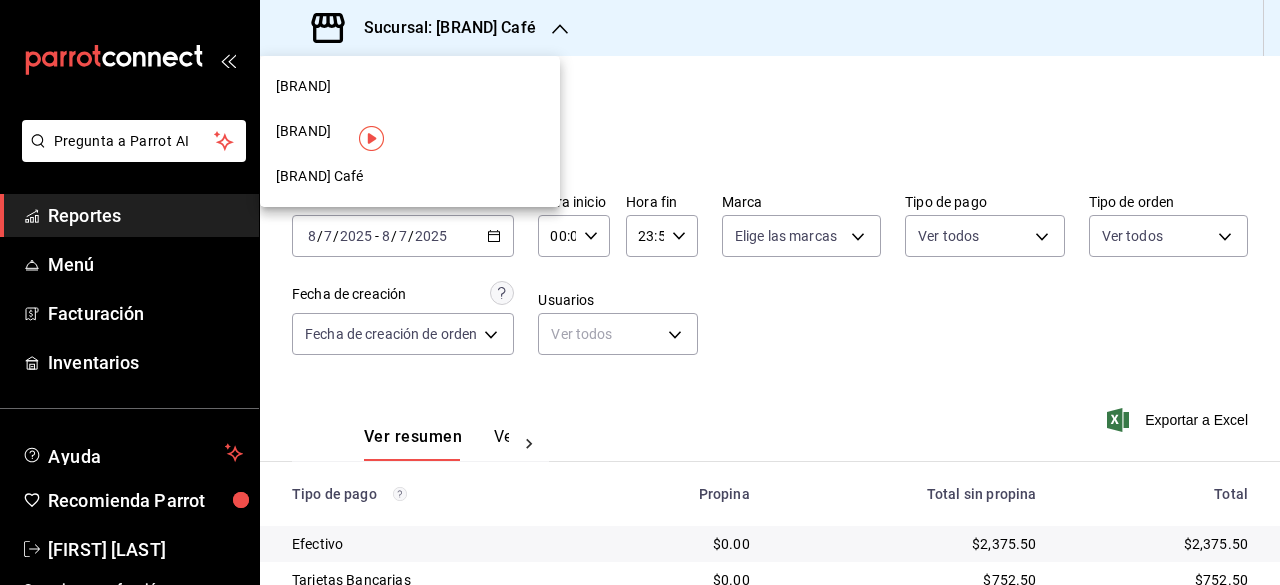click on "[BRAND]" at bounding box center (410, 86) 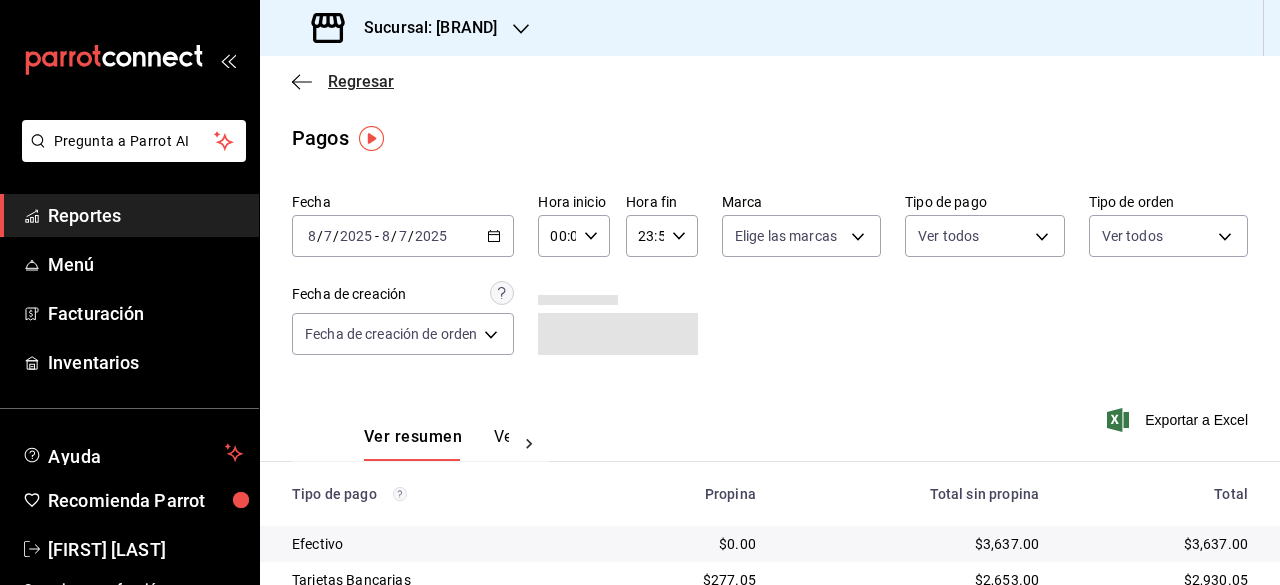 click on "Regresar" at bounding box center (361, 81) 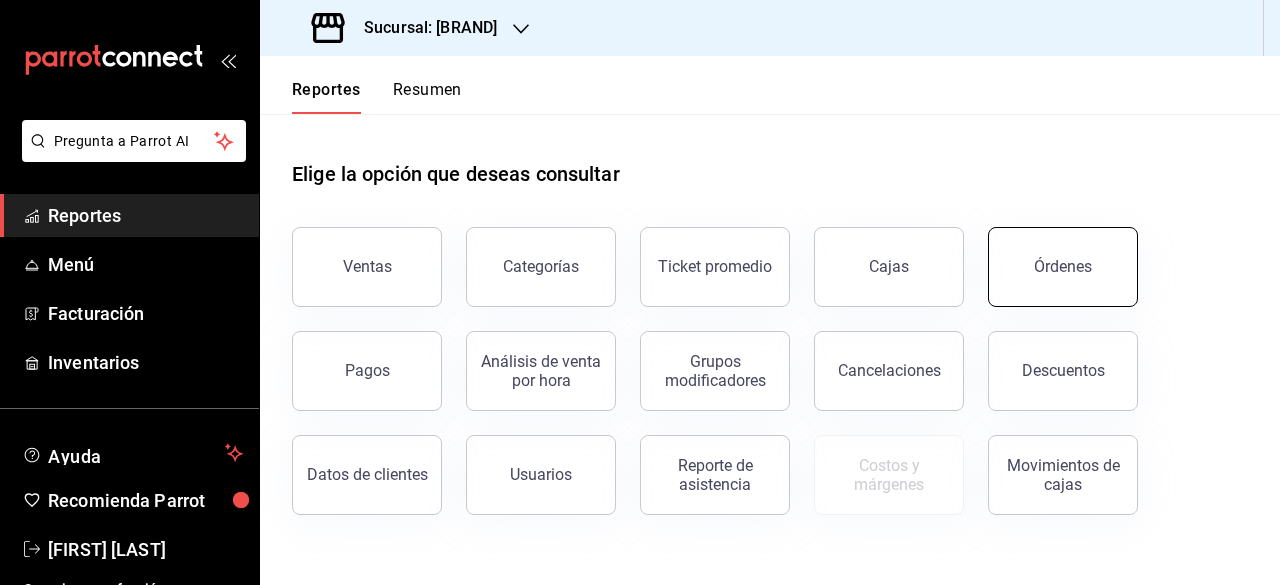 click on "Órdenes" at bounding box center (1063, 266) 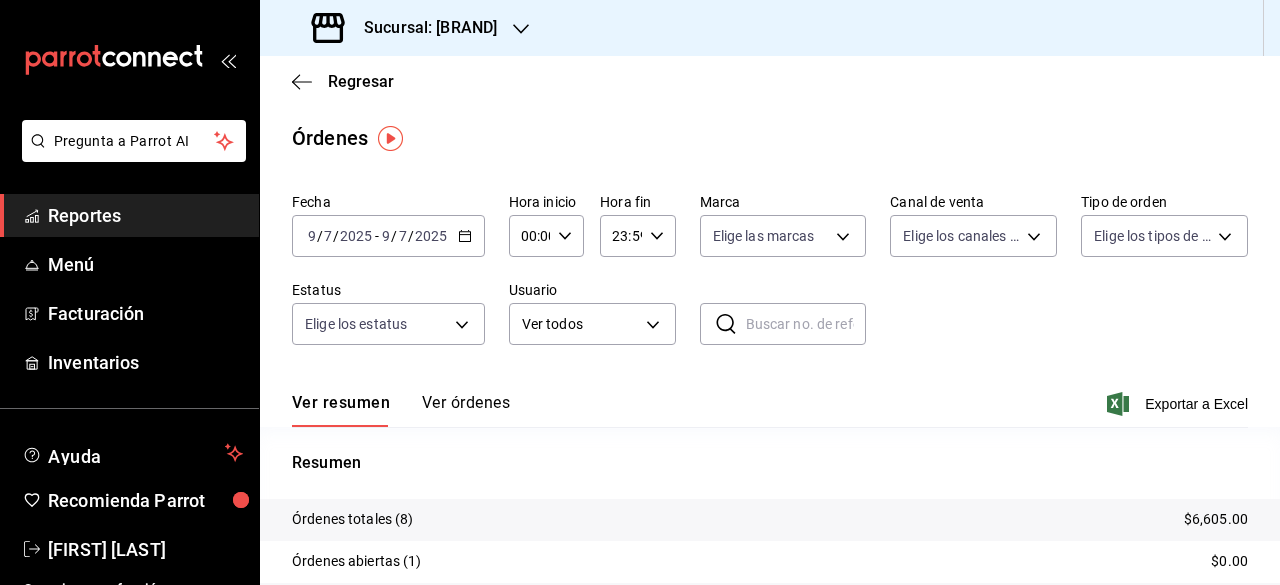 click on "/" at bounding box center [336, 236] 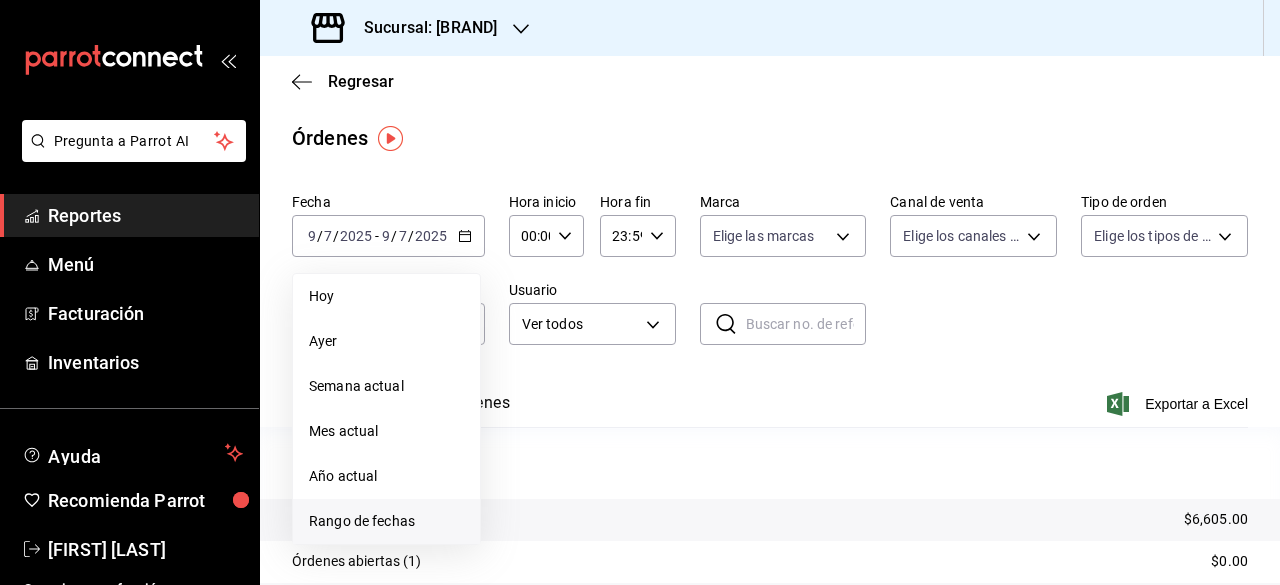click on "Rango de fechas" at bounding box center [386, 296] 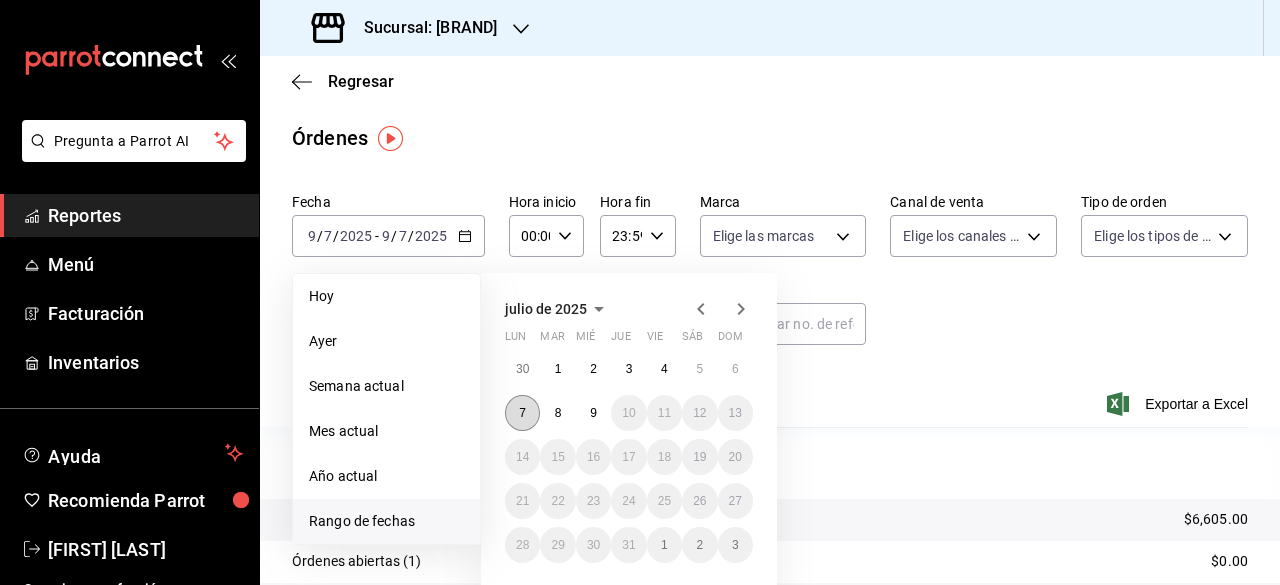 click on "7" at bounding box center (522, 413) 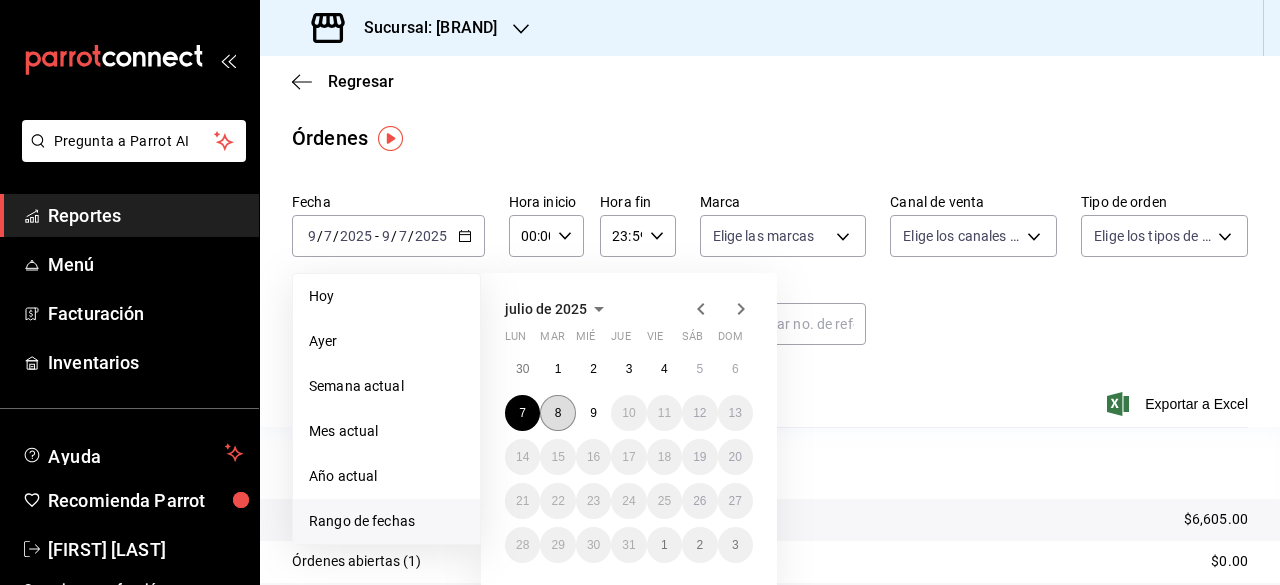 click on "8" at bounding box center [558, 413] 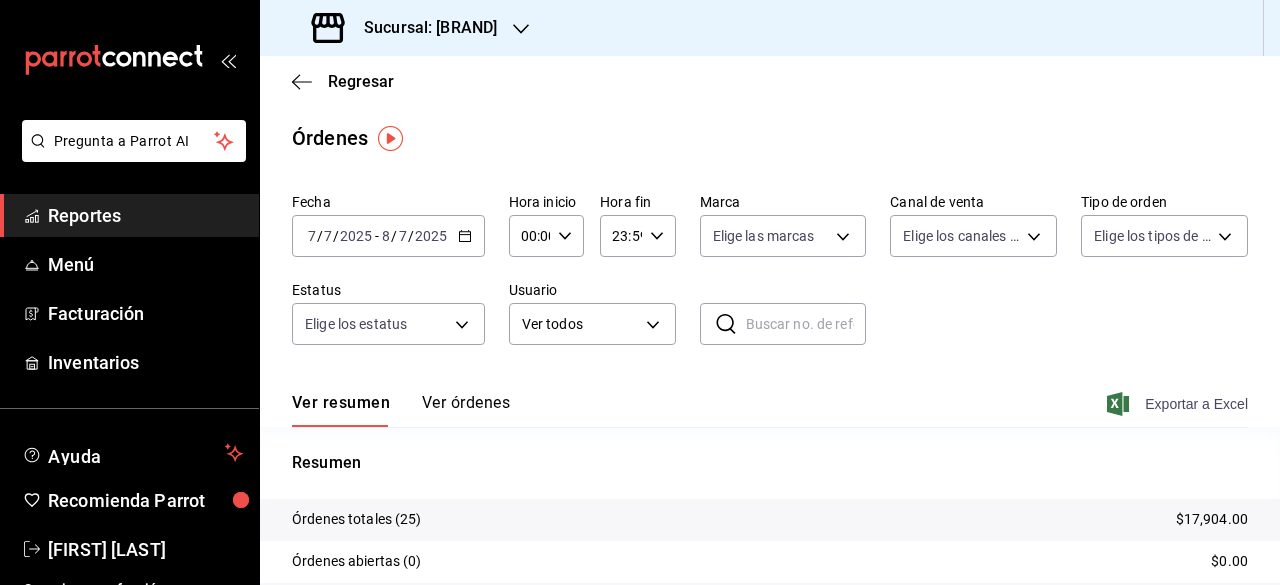 click on "Exportar a Excel" at bounding box center [1179, 404] 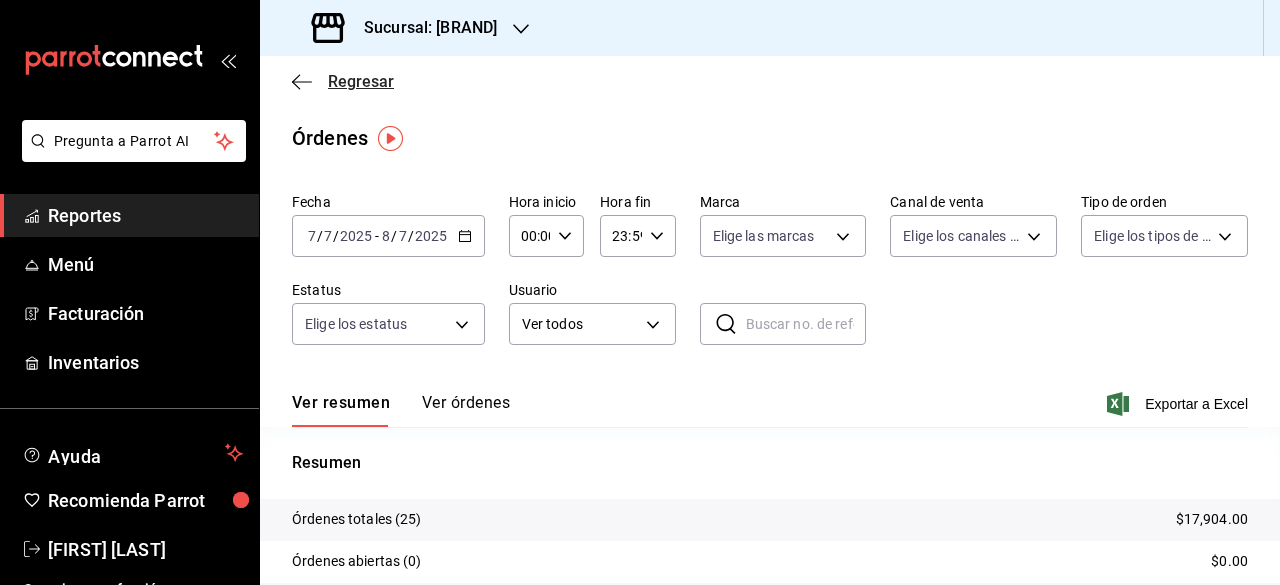 click on "Regresar" at bounding box center [361, 81] 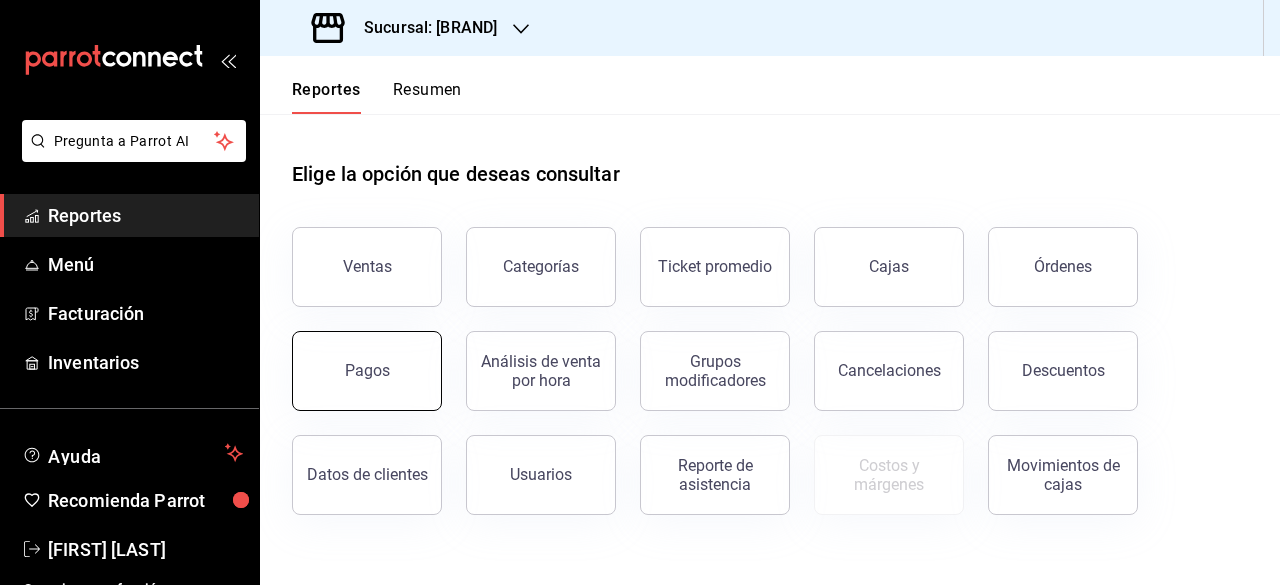 click on "Pagos" at bounding box center (367, 370) 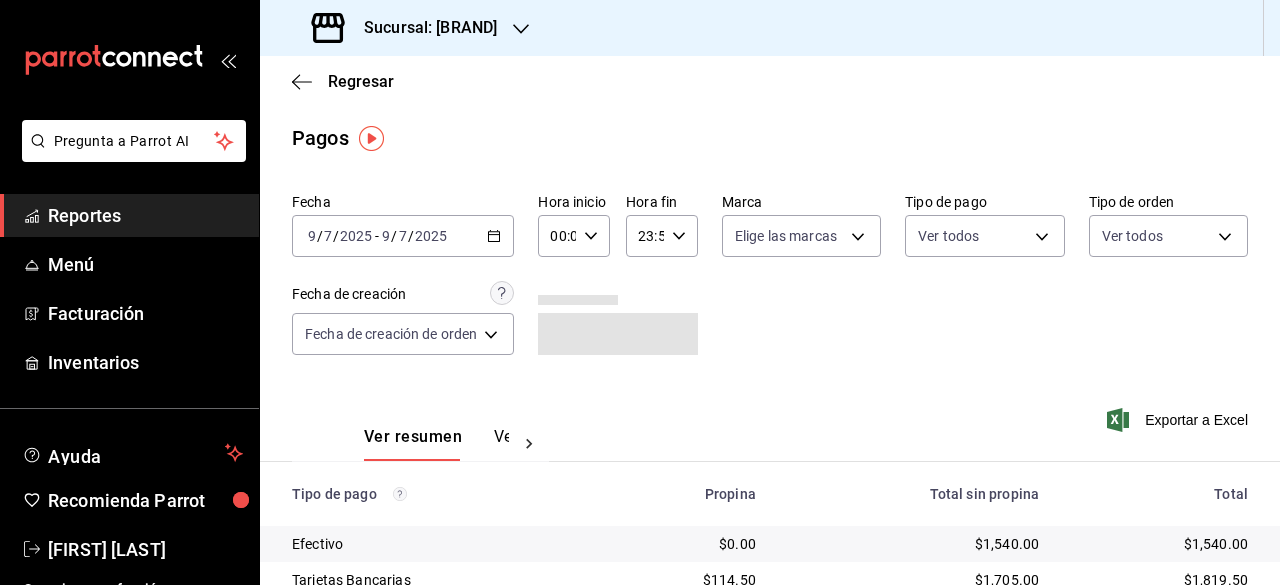 click on "2025-07-09 9 / 7 / 2025 - 2025-07-09 9 / 7 / 2025" at bounding box center [403, 236] 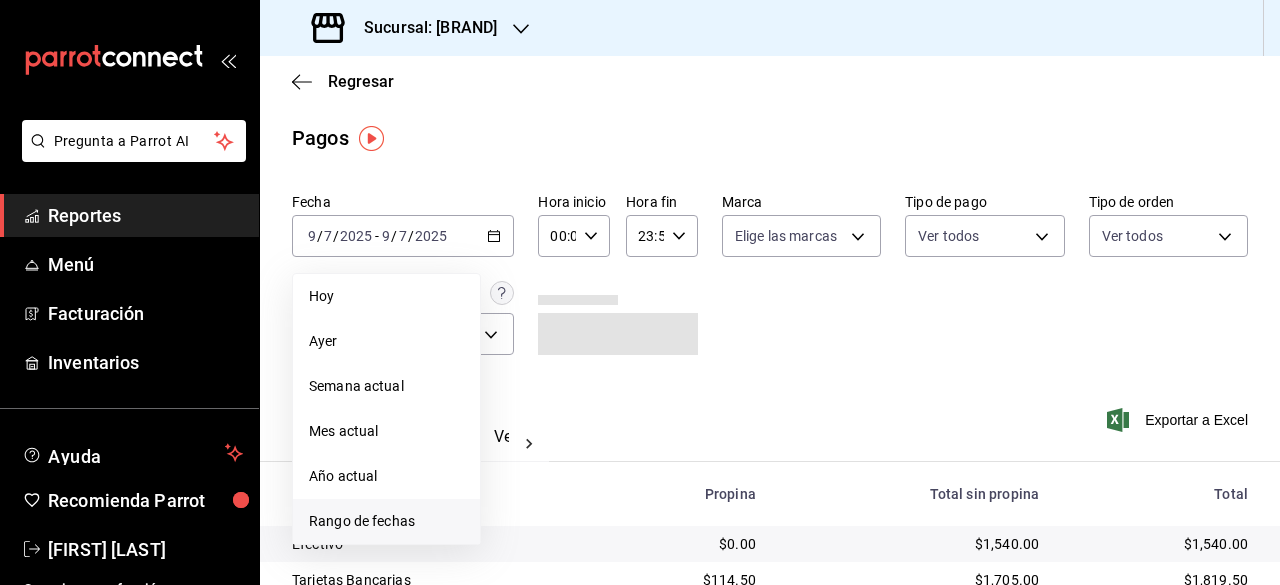 click on "Rango de fechas" at bounding box center [386, 521] 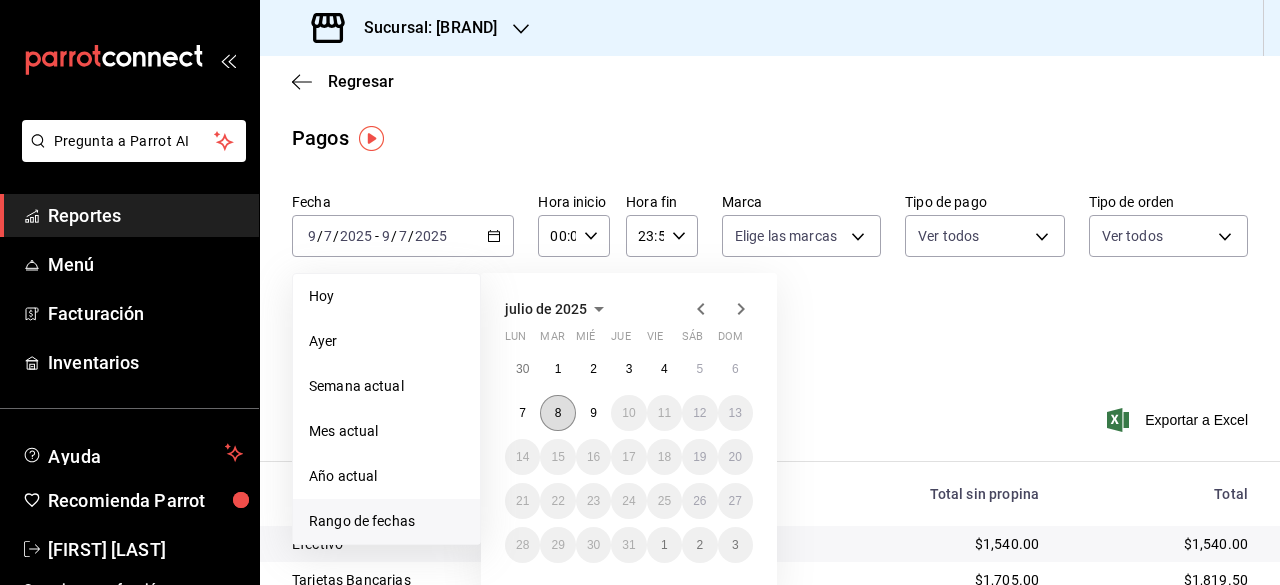 click on "8" at bounding box center [558, 413] 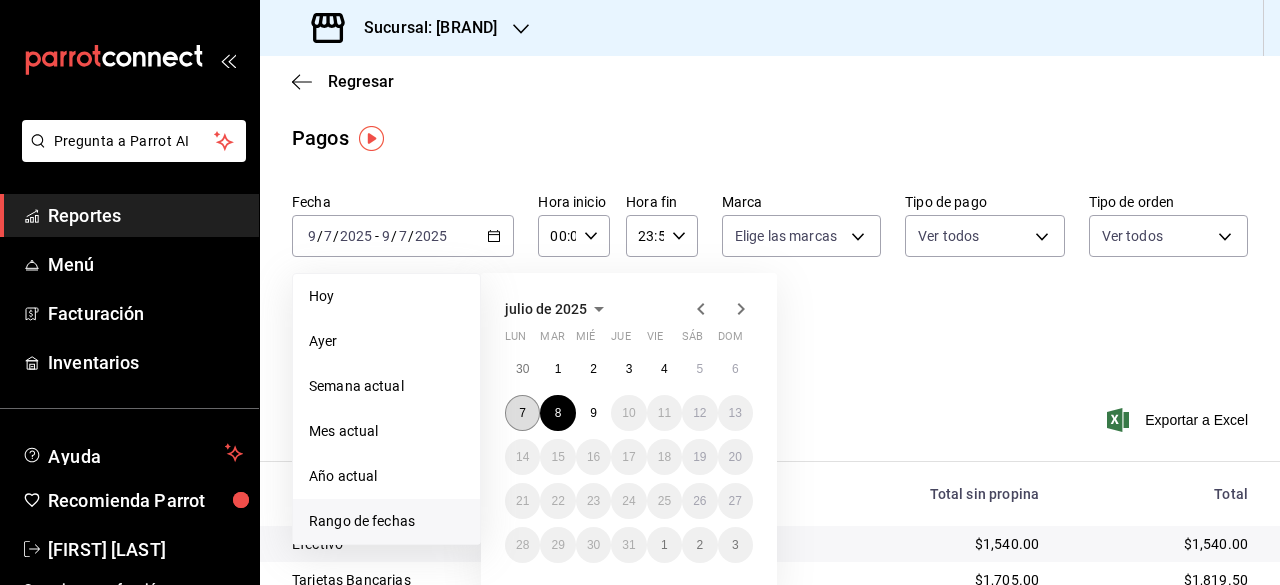 click on "7" at bounding box center [522, 413] 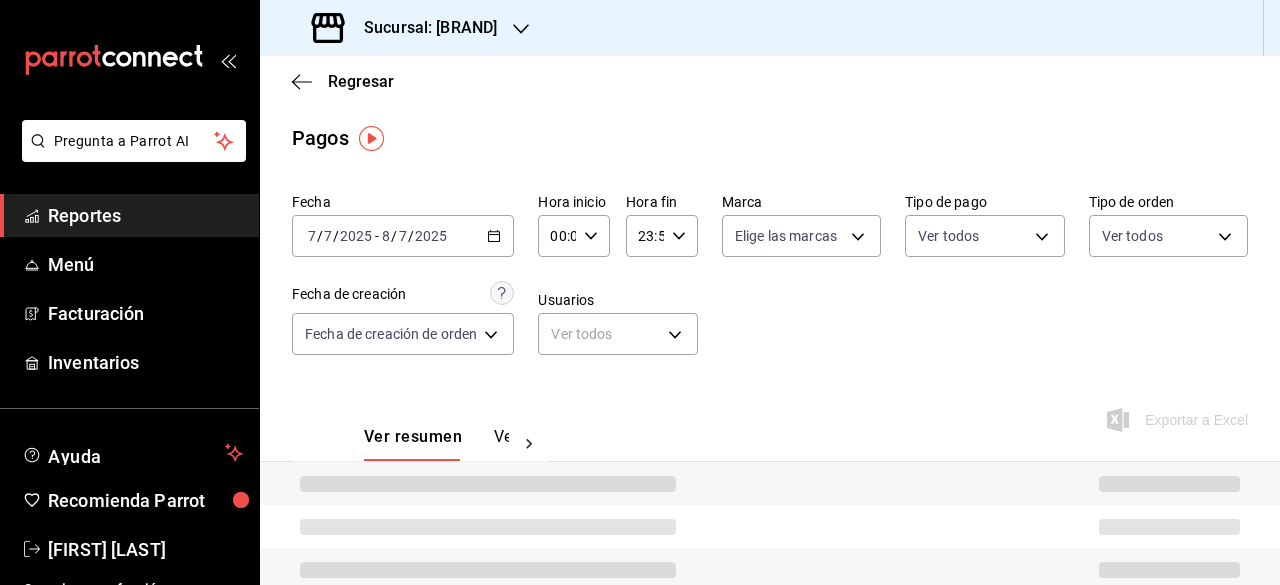 click on "[DATE] [DATE] - [DATE] [DATE]" at bounding box center [403, 236] 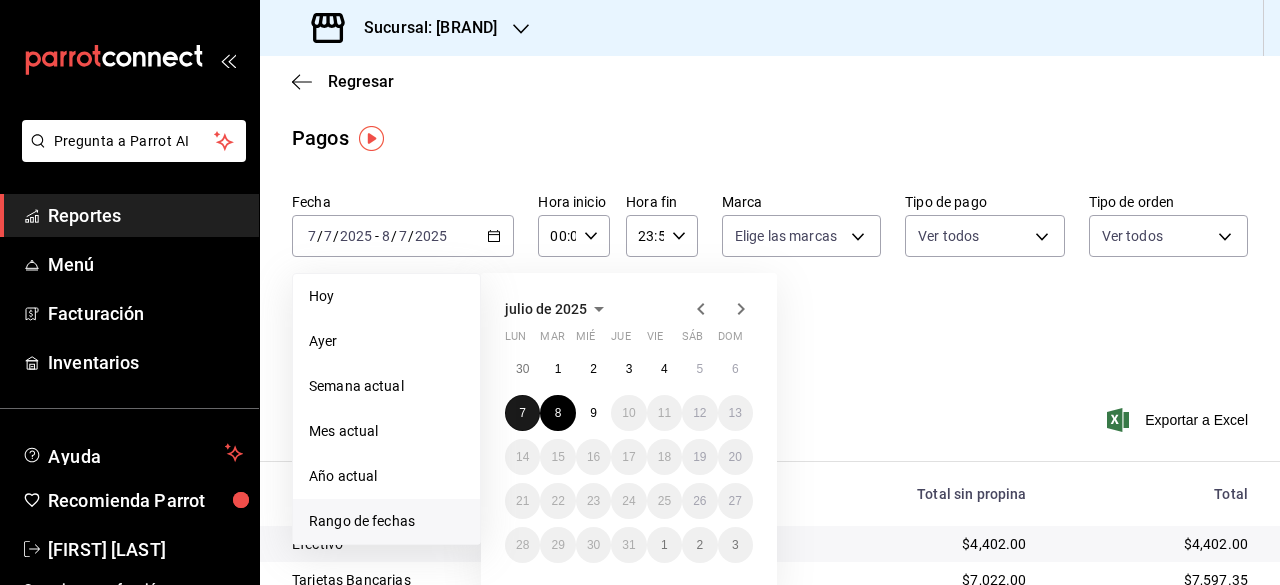 click on "7" at bounding box center (522, 413) 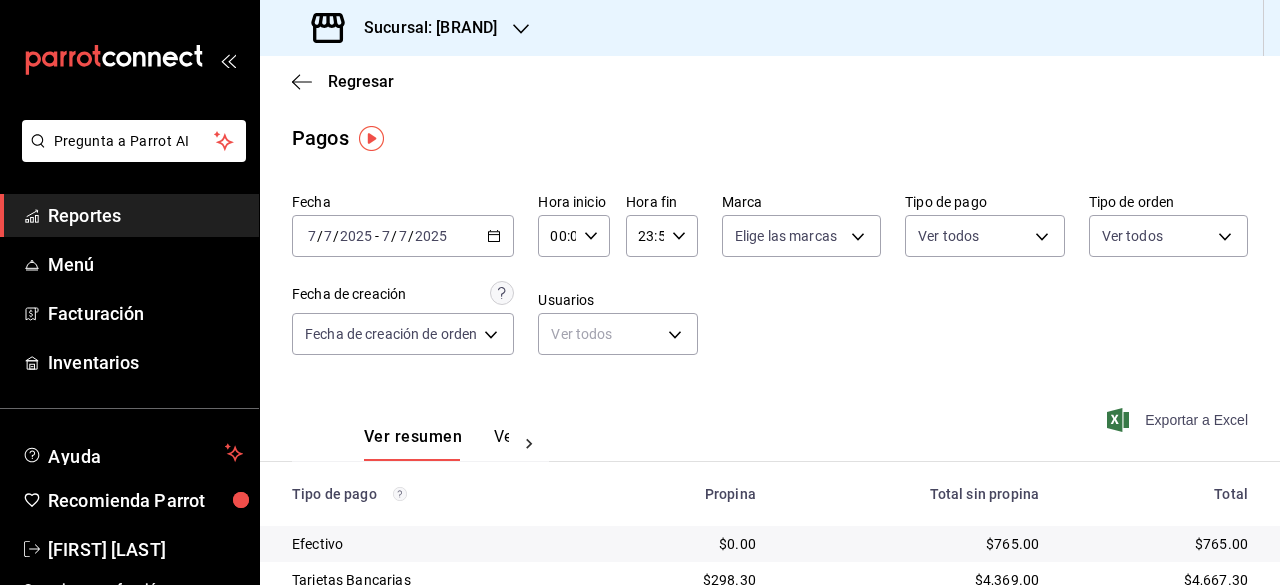 click on "Exportar a Excel" at bounding box center [1179, 420] 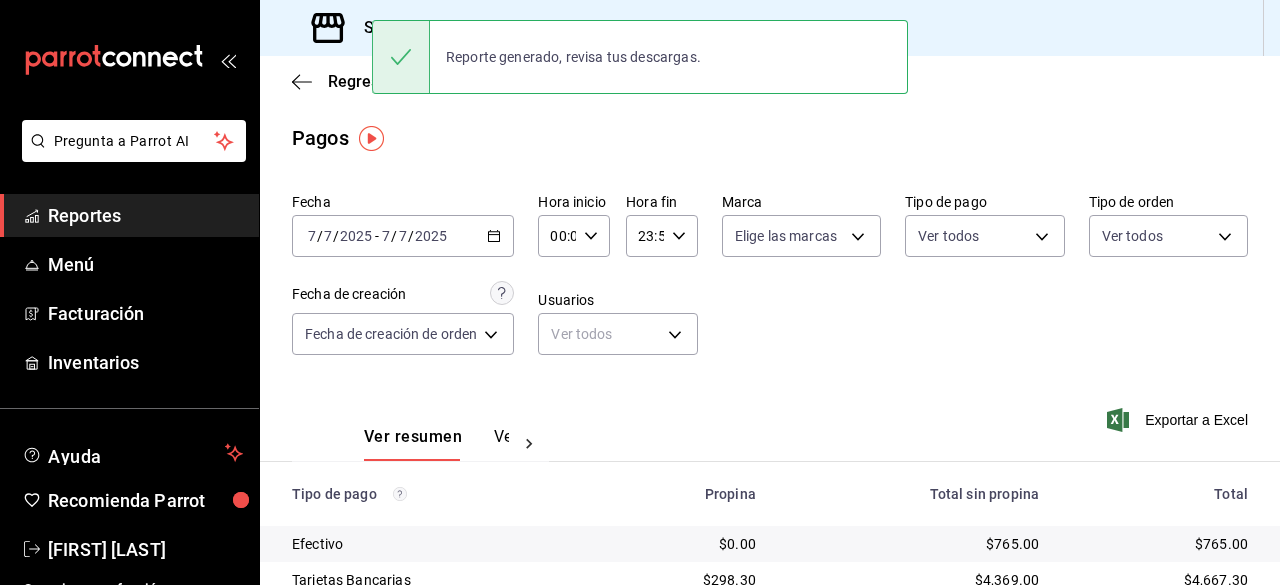 click on "[DATE] [DATE] - [DATE] [DATE]" at bounding box center [403, 236] 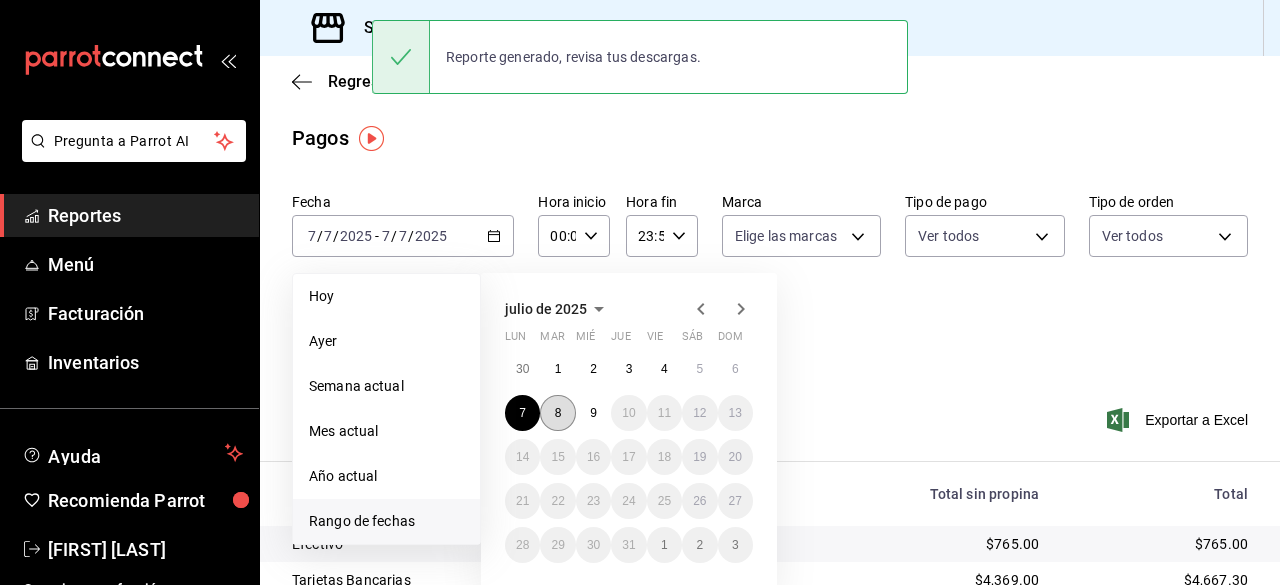 click on "8" at bounding box center (557, 413) 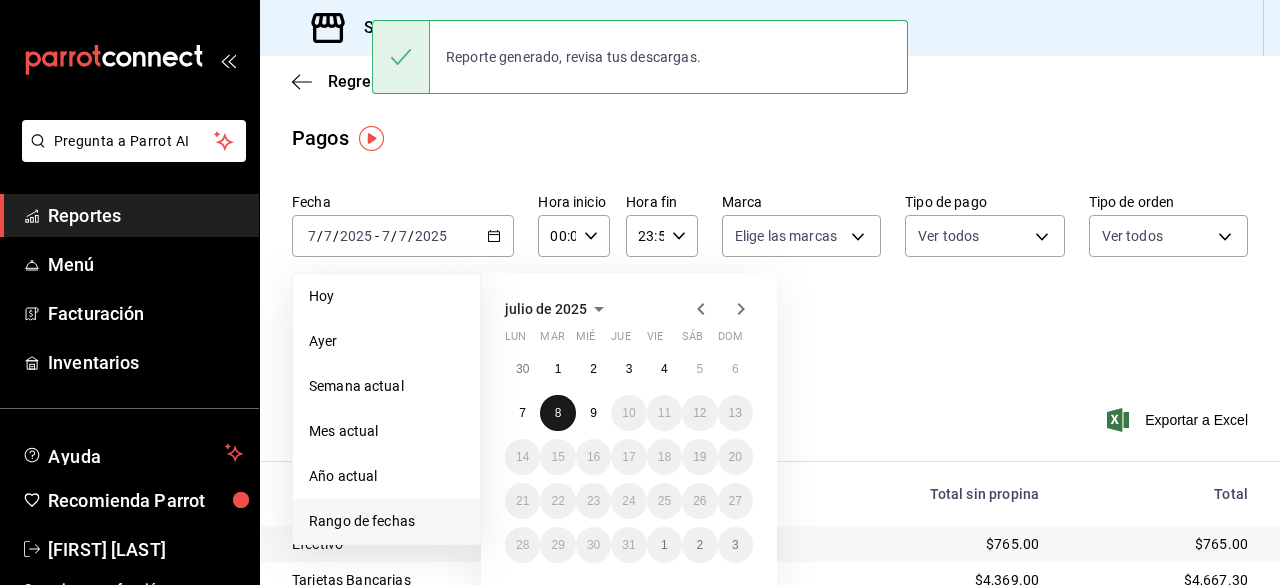 click on "8" at bounding box center [557, 413] 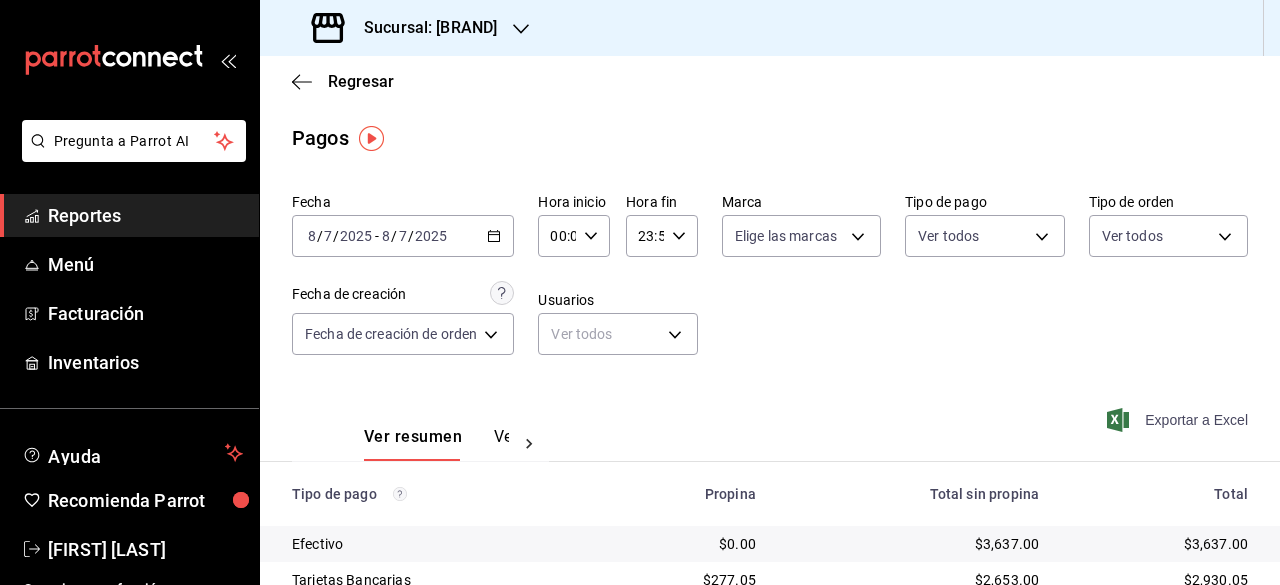click on "Exportar a Excel" at bounding box center (1179, 420) 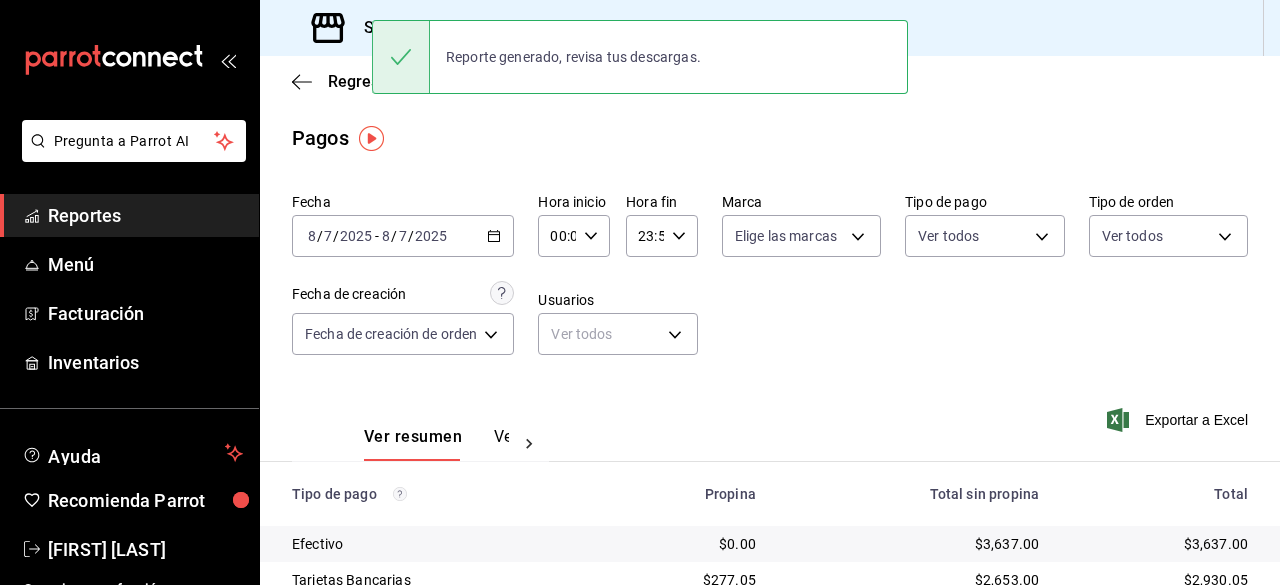 type 